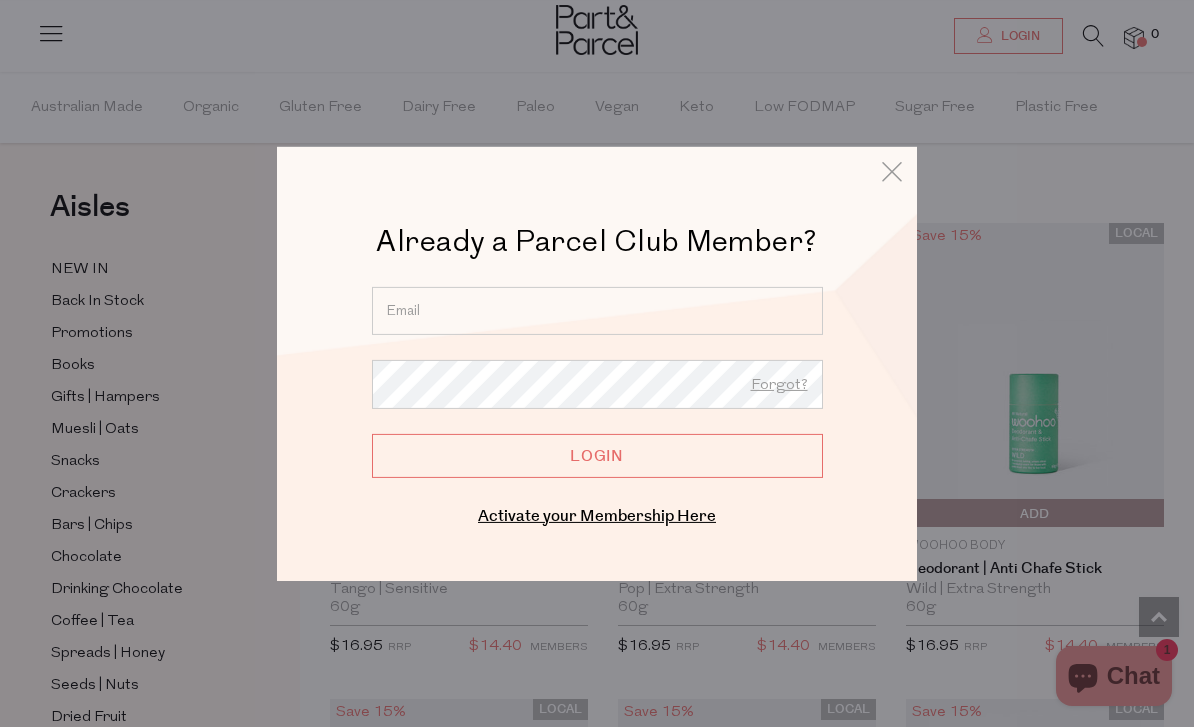 scroll, scrollTop: 630, scrollLeft: 0, axis: vertical 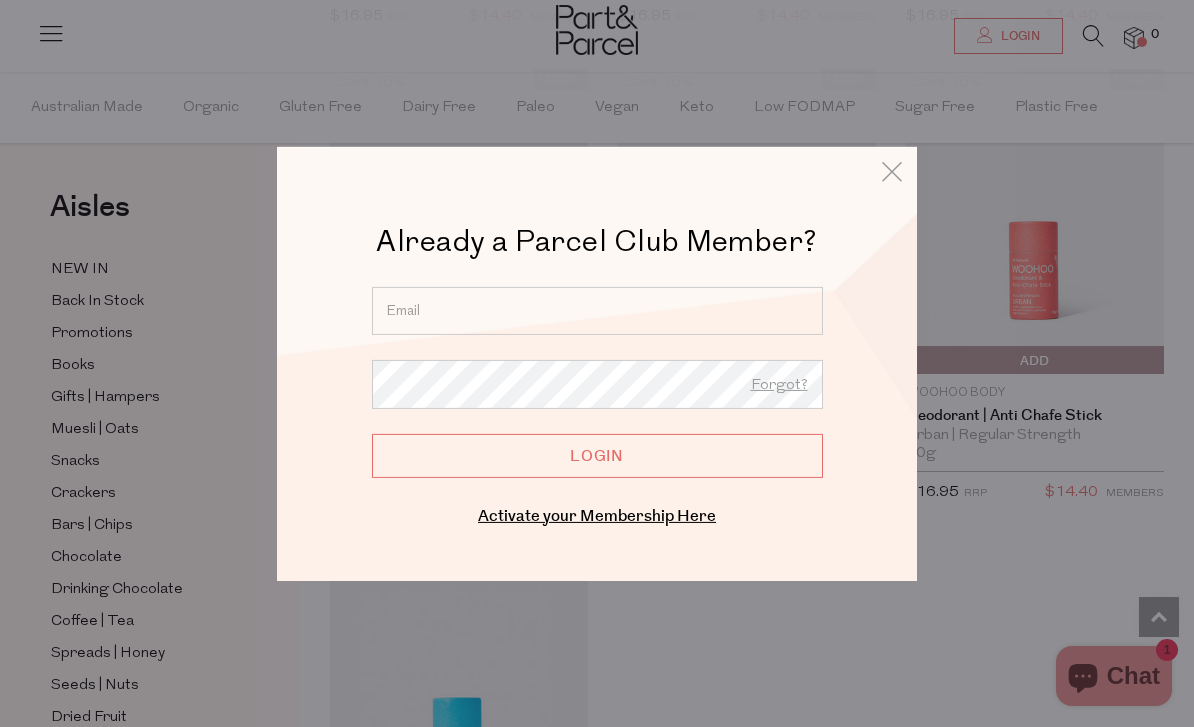 click at bounding box center (597, 310) 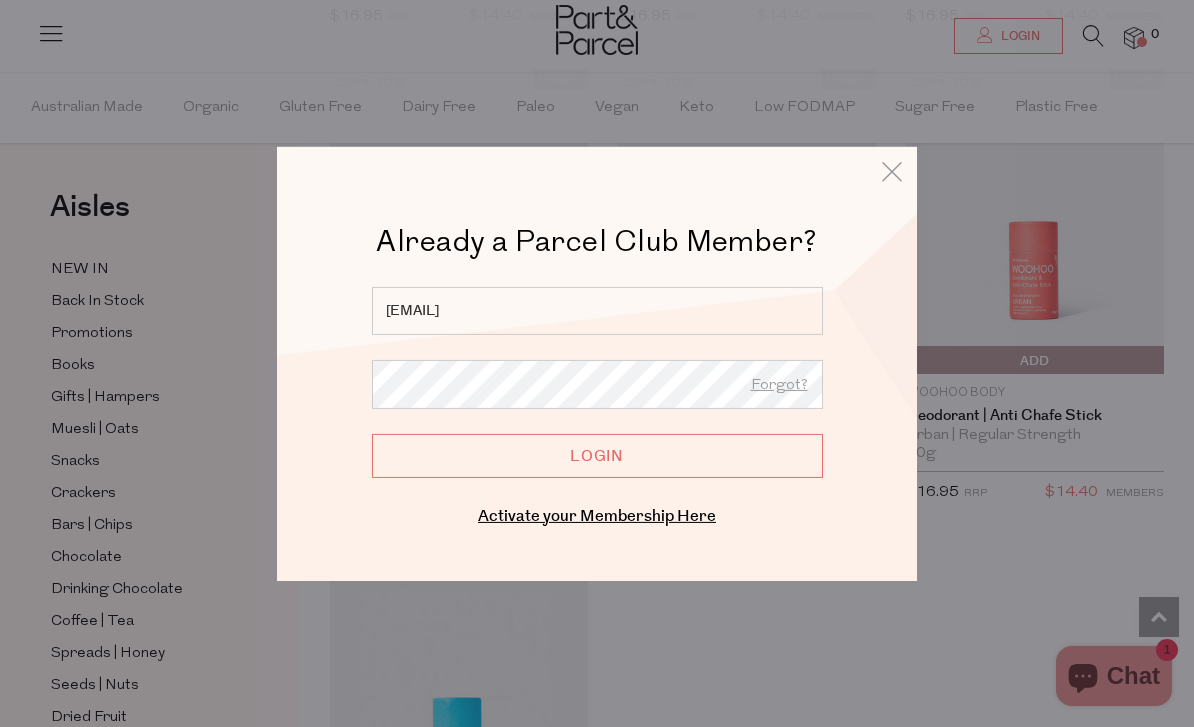 type on "wilenerounds@hotmail.com" 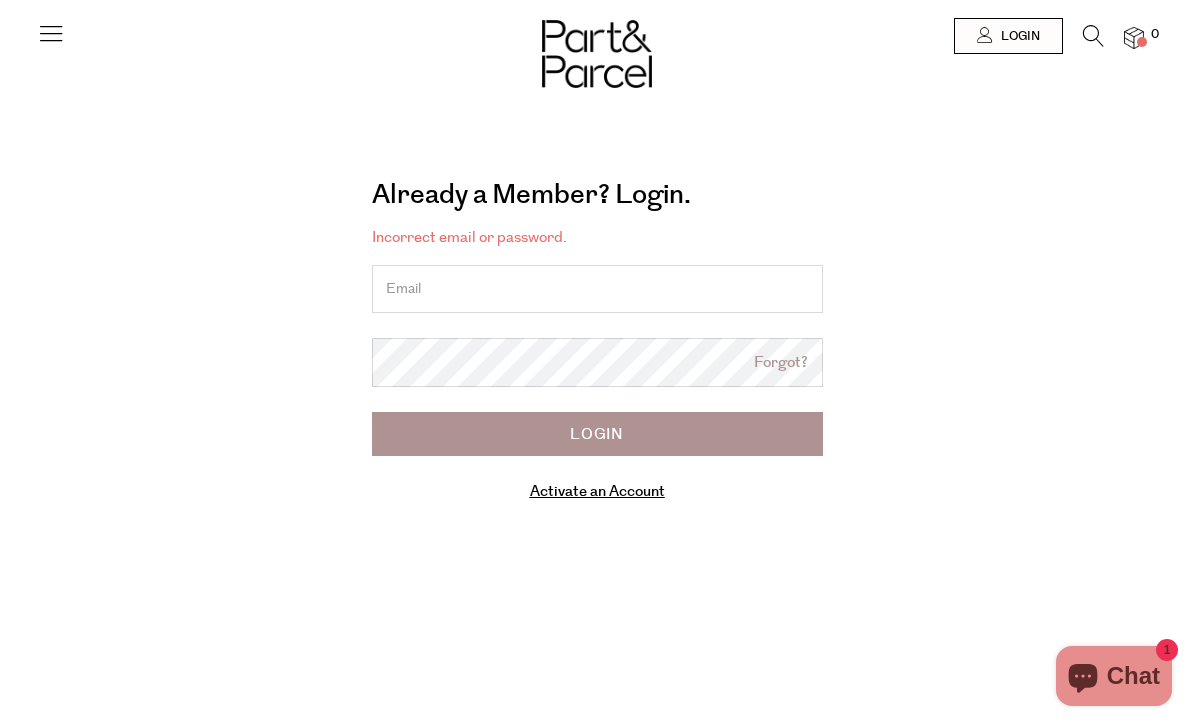 scroll, scrollTop: 0, scrollLeft: 0, axis: both 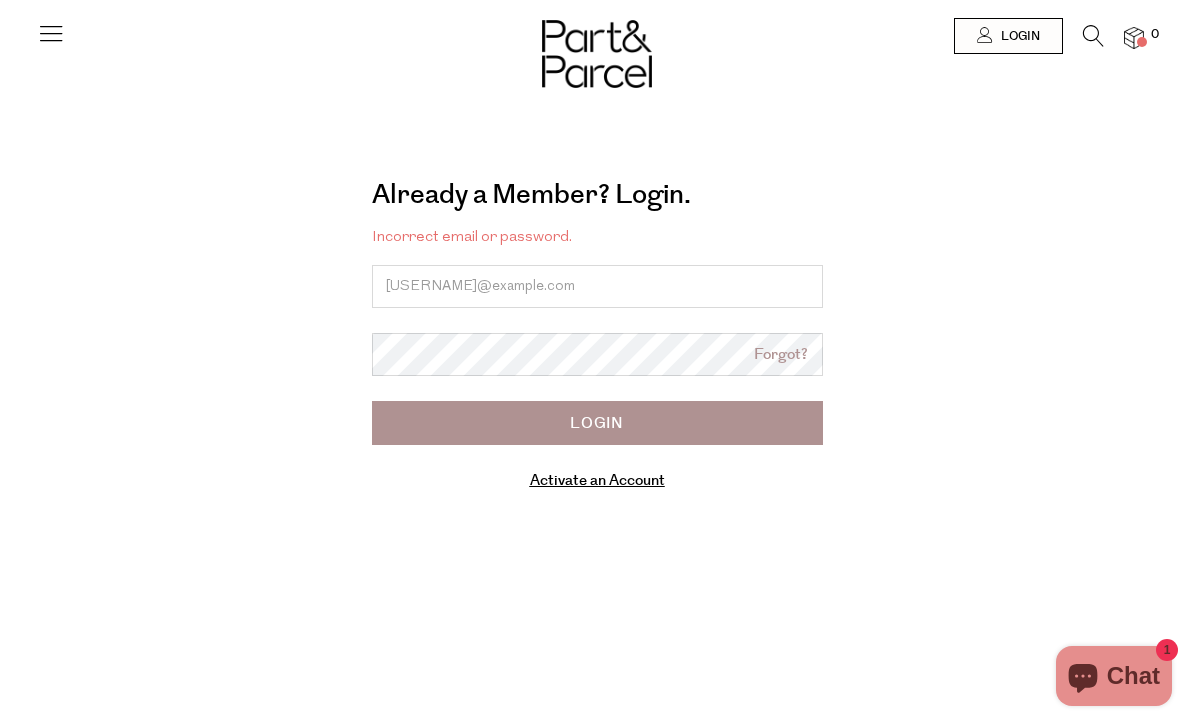 type on "wilenerounds@hotmail.com" 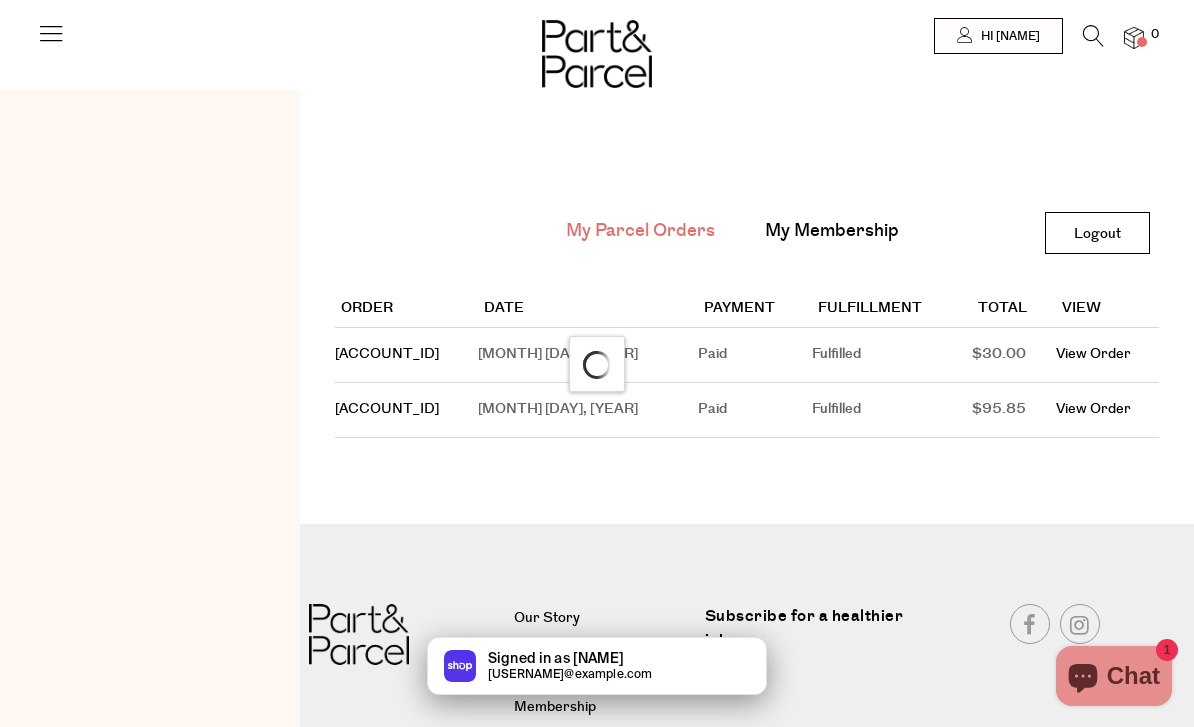 scroll, scrollTop: 0, scrollLeft: 0, axis: both 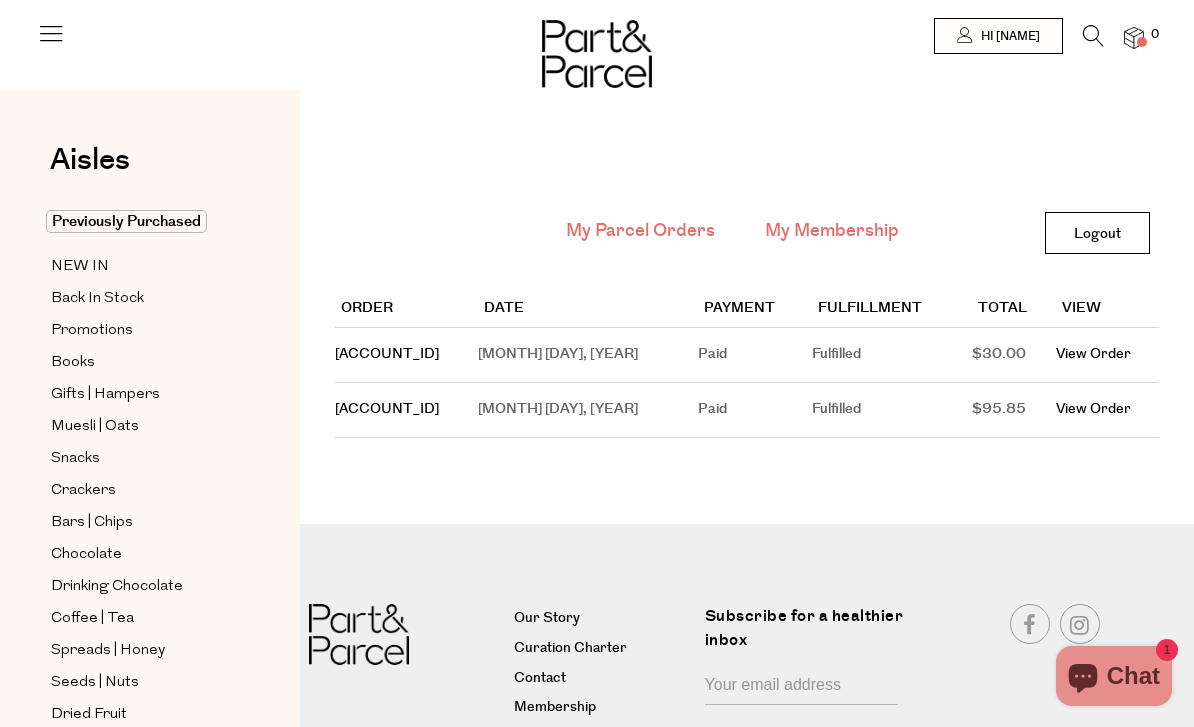 click on "My Membership" at bounding box center [832, 231] 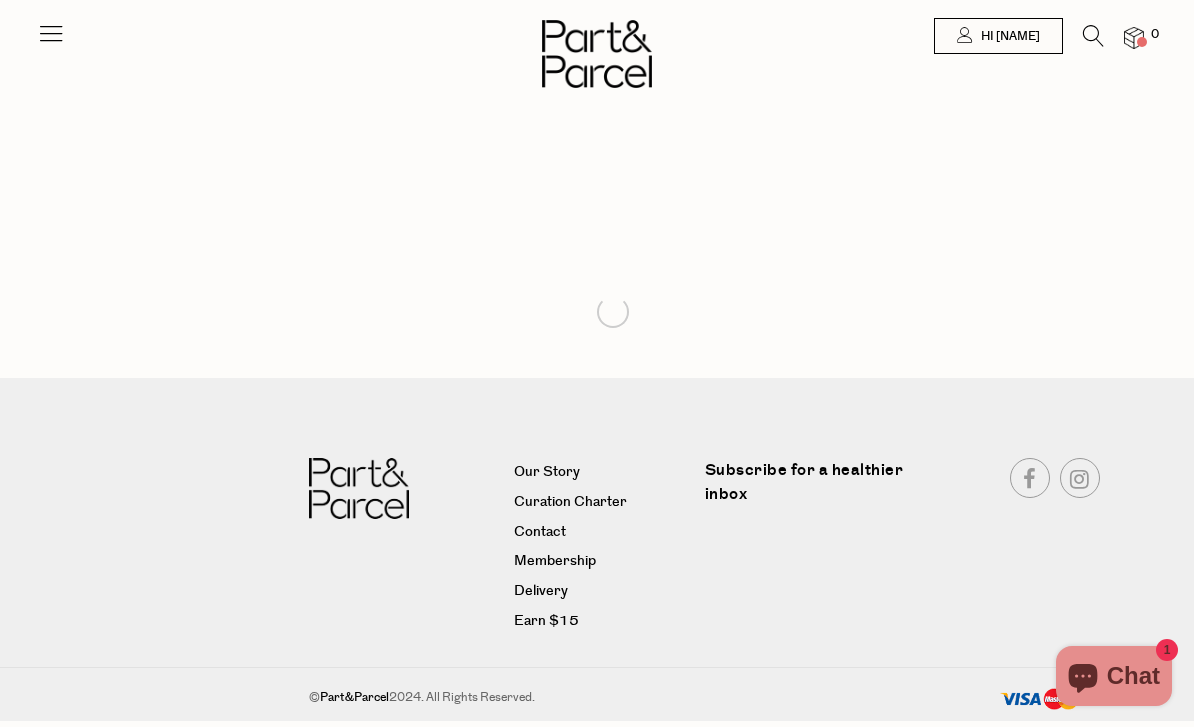 scroll, scrollTop: 0, scrollLeft: 0, axis: both 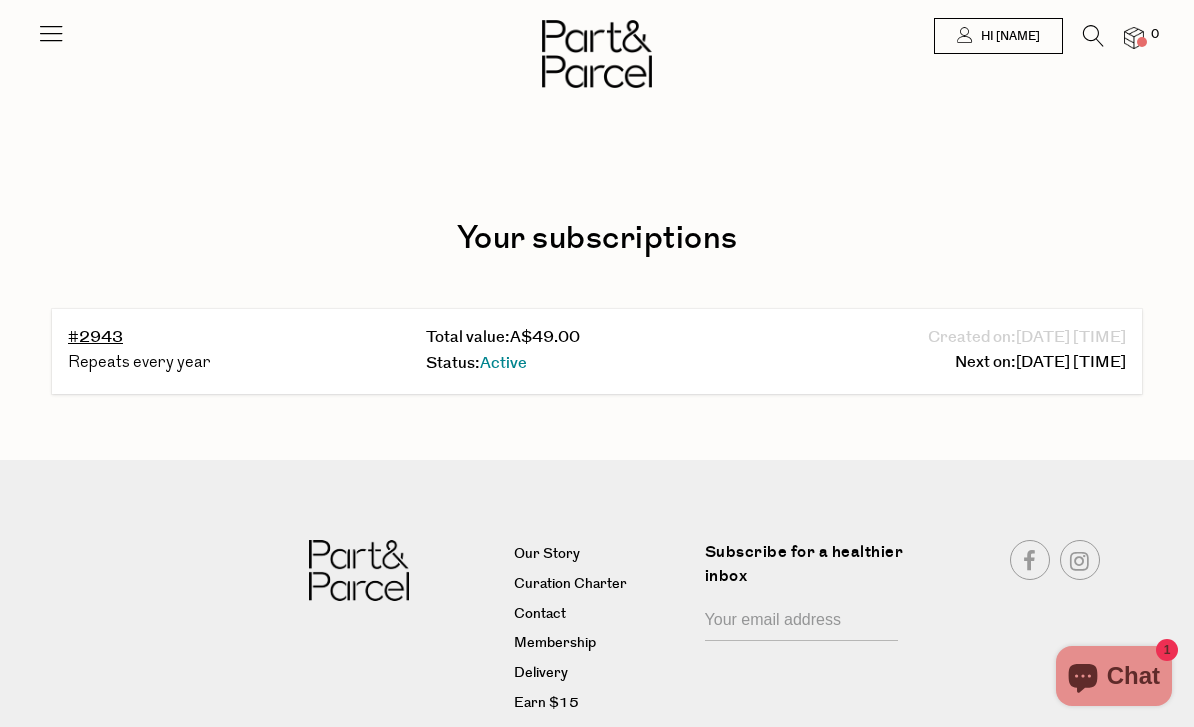 click at bounding box center [51, 33] 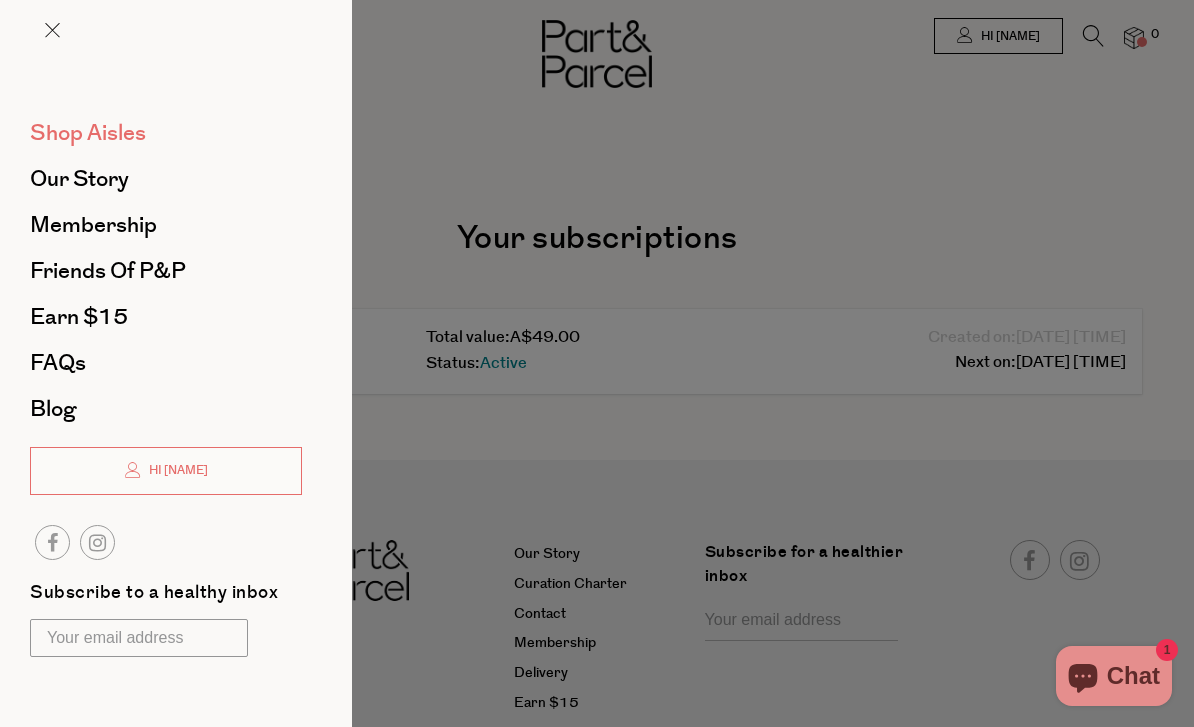 click on "Shop Aisles" at bounding box center [88, 133] 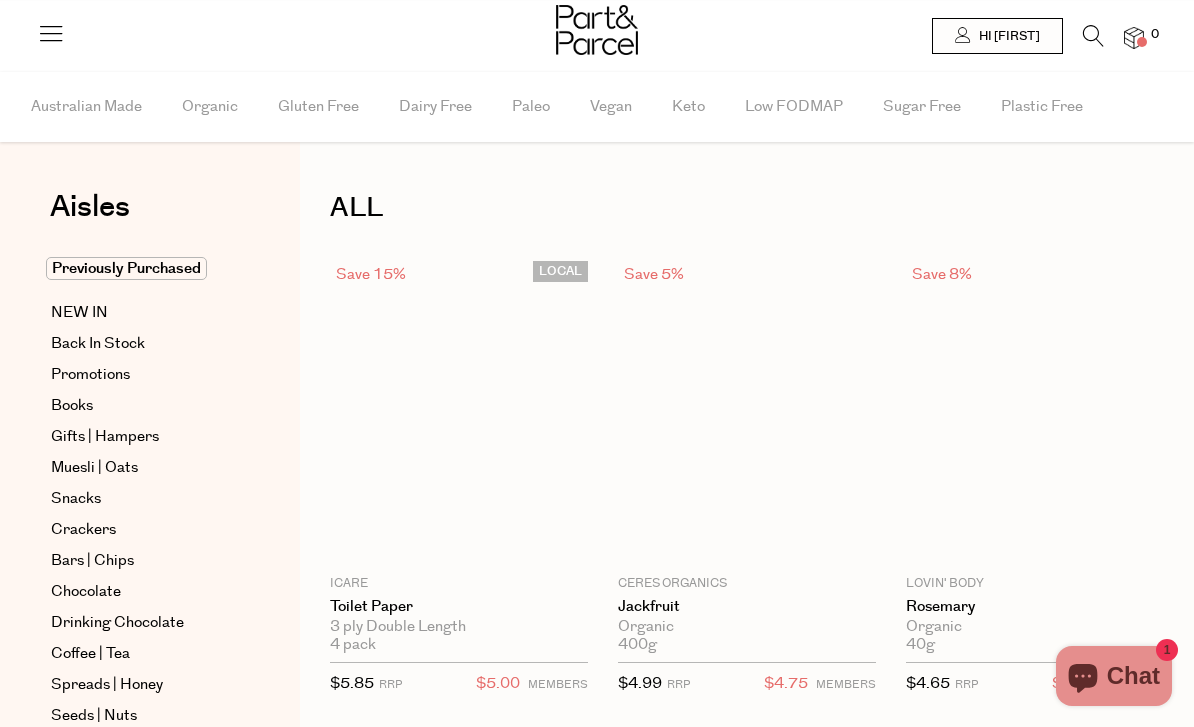 scroll, scrollTop: 0, scrollLeft: 0, axis: both 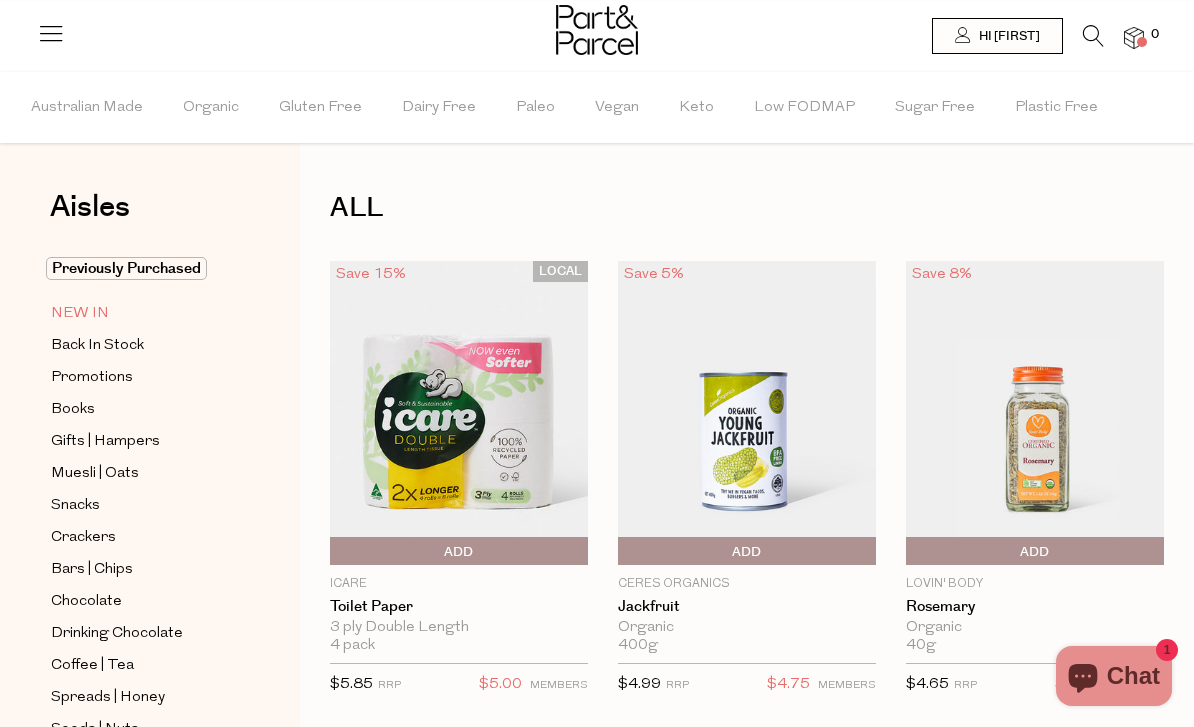 click on "NEW IN" at bounding box center (80, 314) 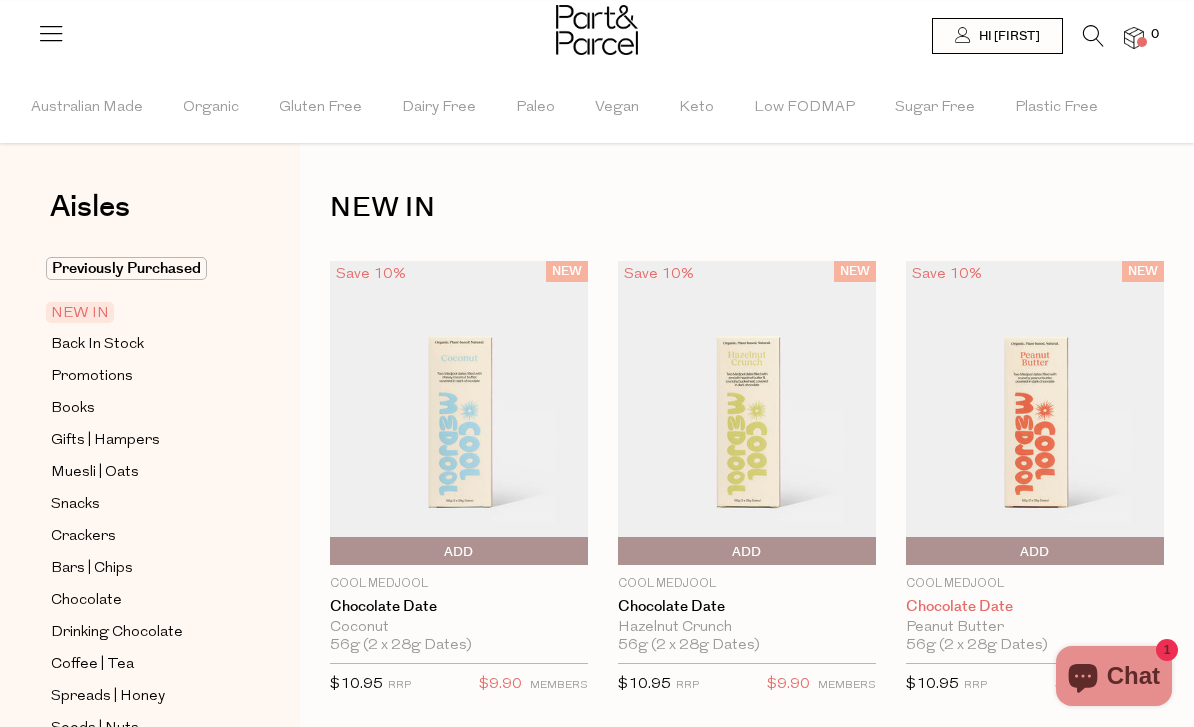 click on "Chocolate Date" at bounding box center [1035, 607] 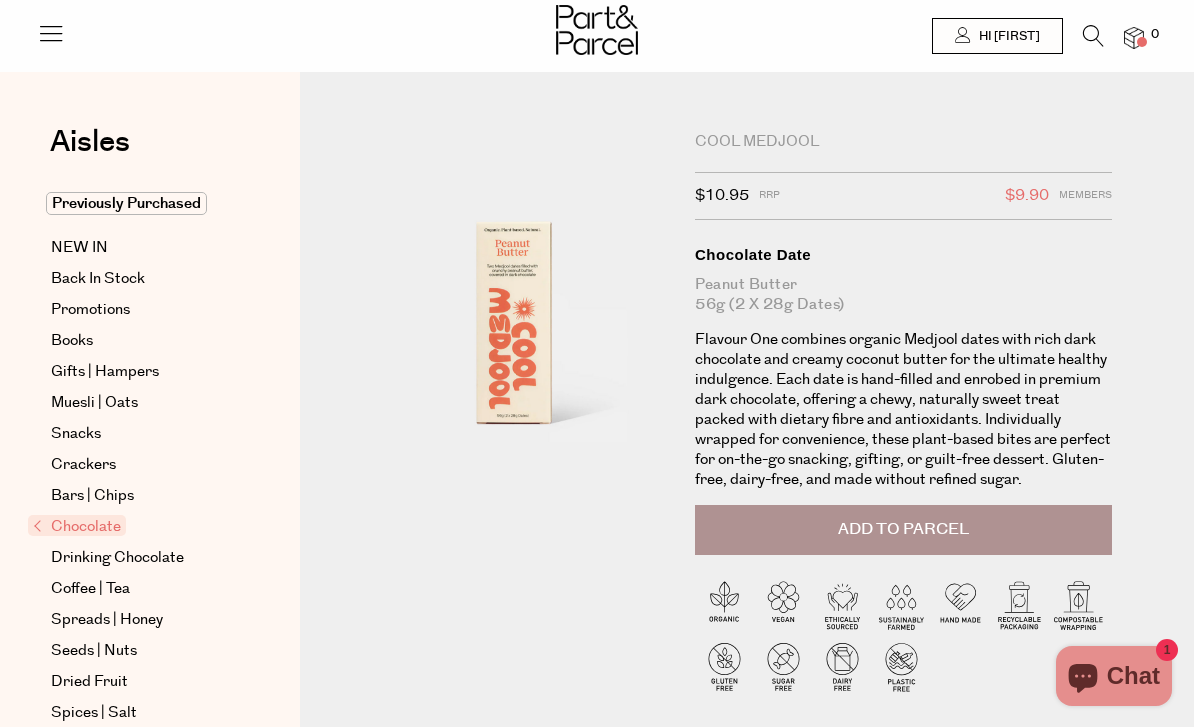 scroll, scrollTop: 0, scrollLeft: 0, axis: both 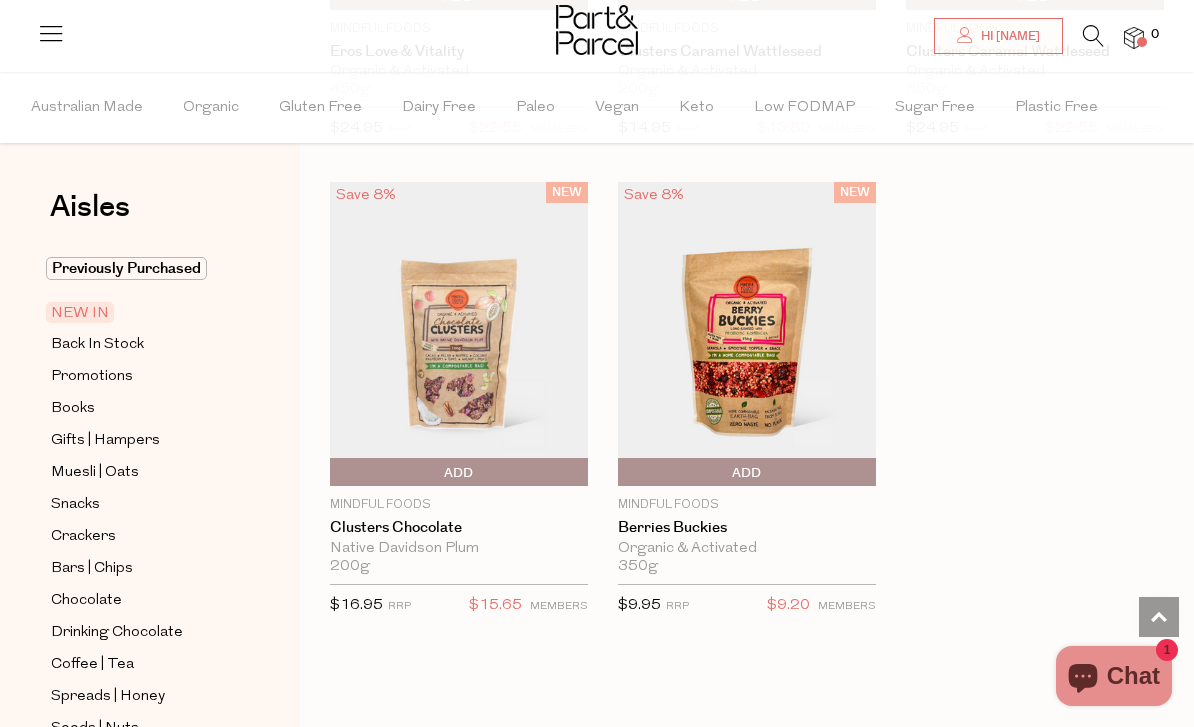 click at bounding box center [1134, 38] 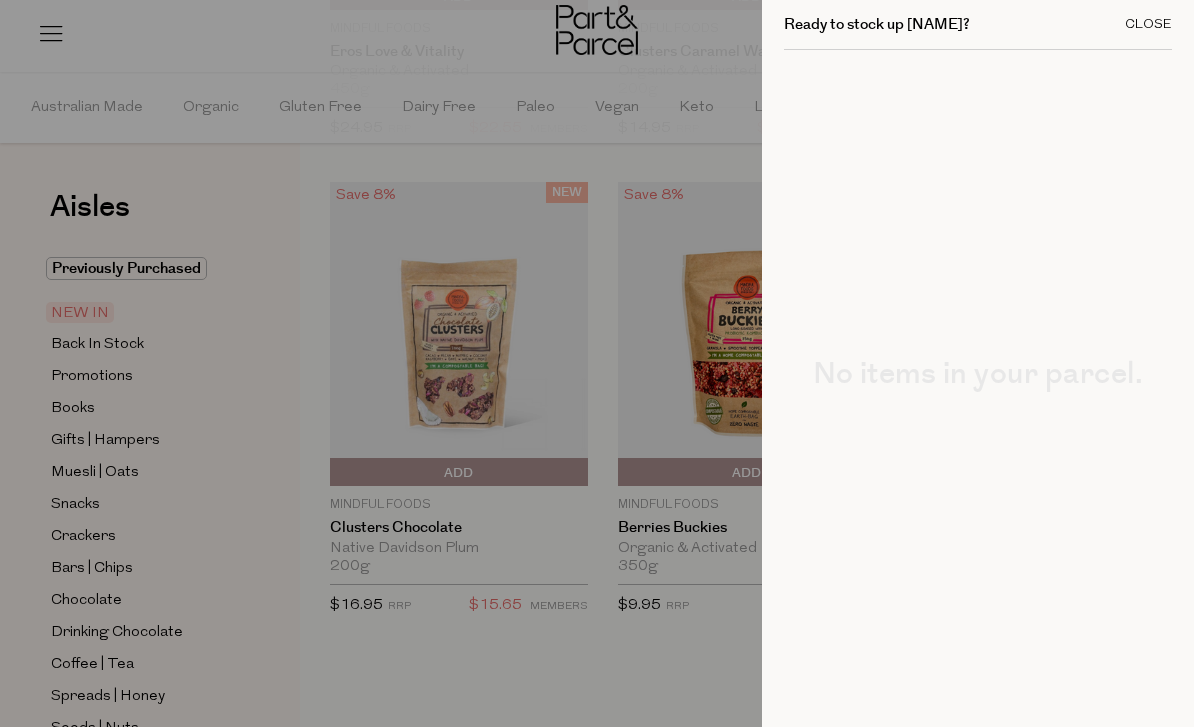 click on "Close" at bounding box center [1148, 24] 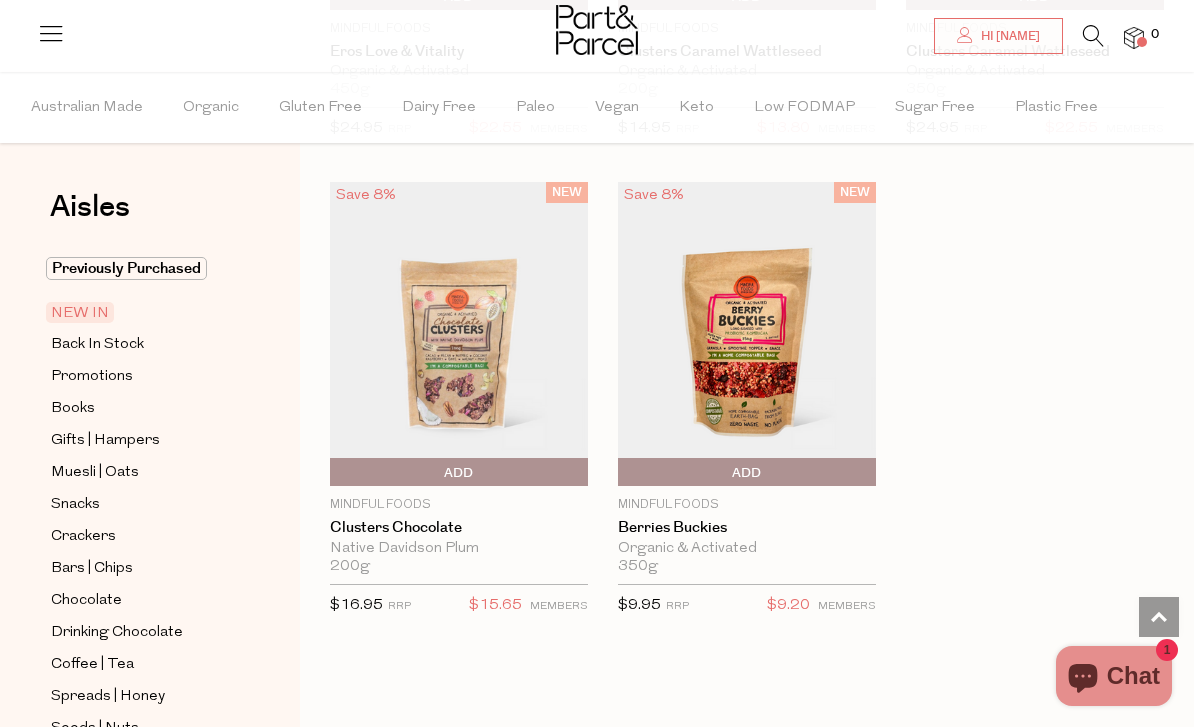 click at bounding box center (1093, 36) 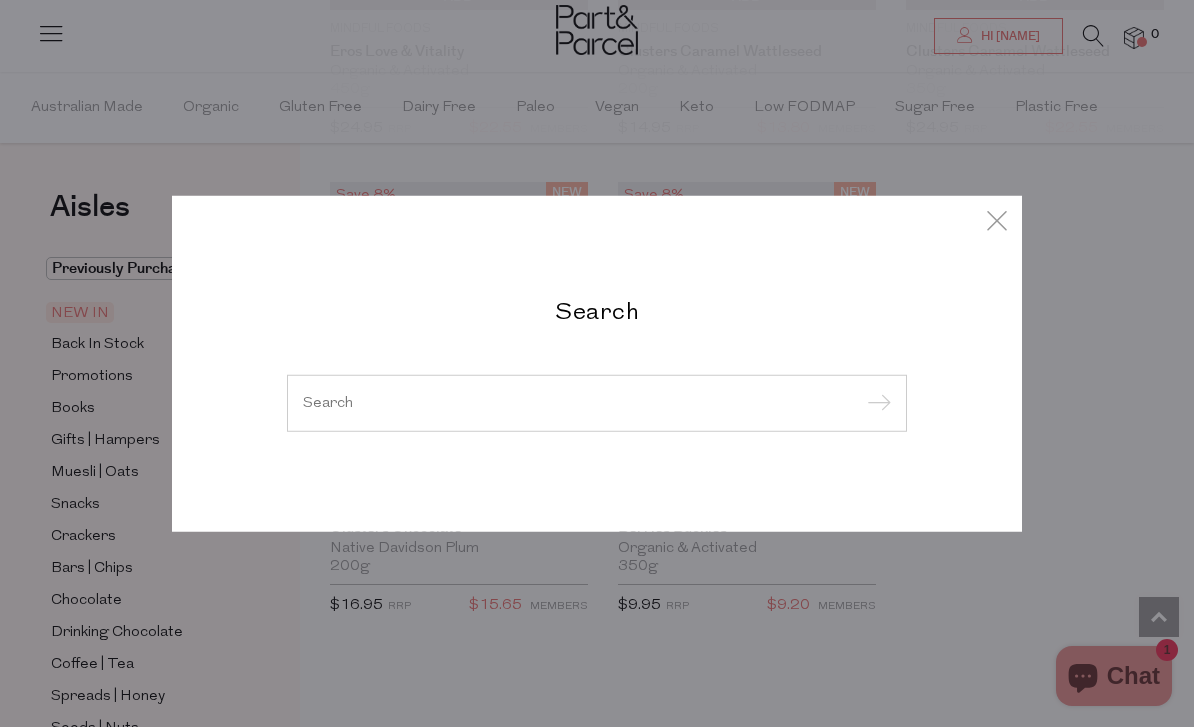 click at bounding box center (597, 402) 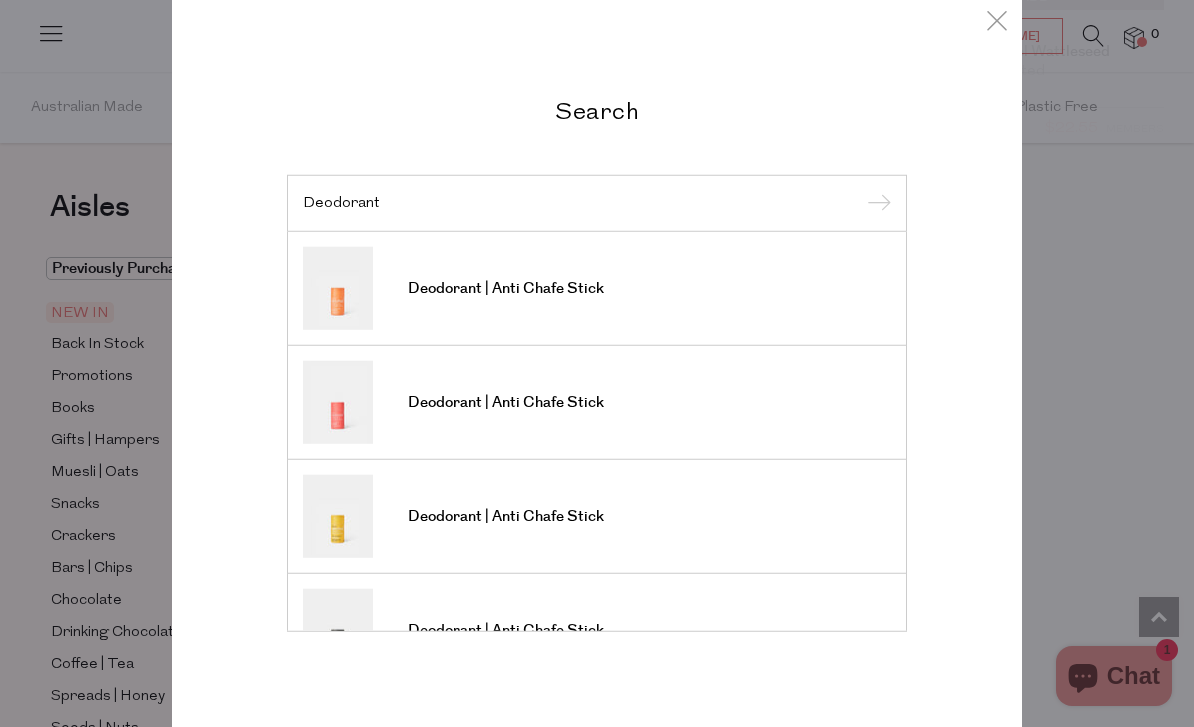 type on "Deodorant" 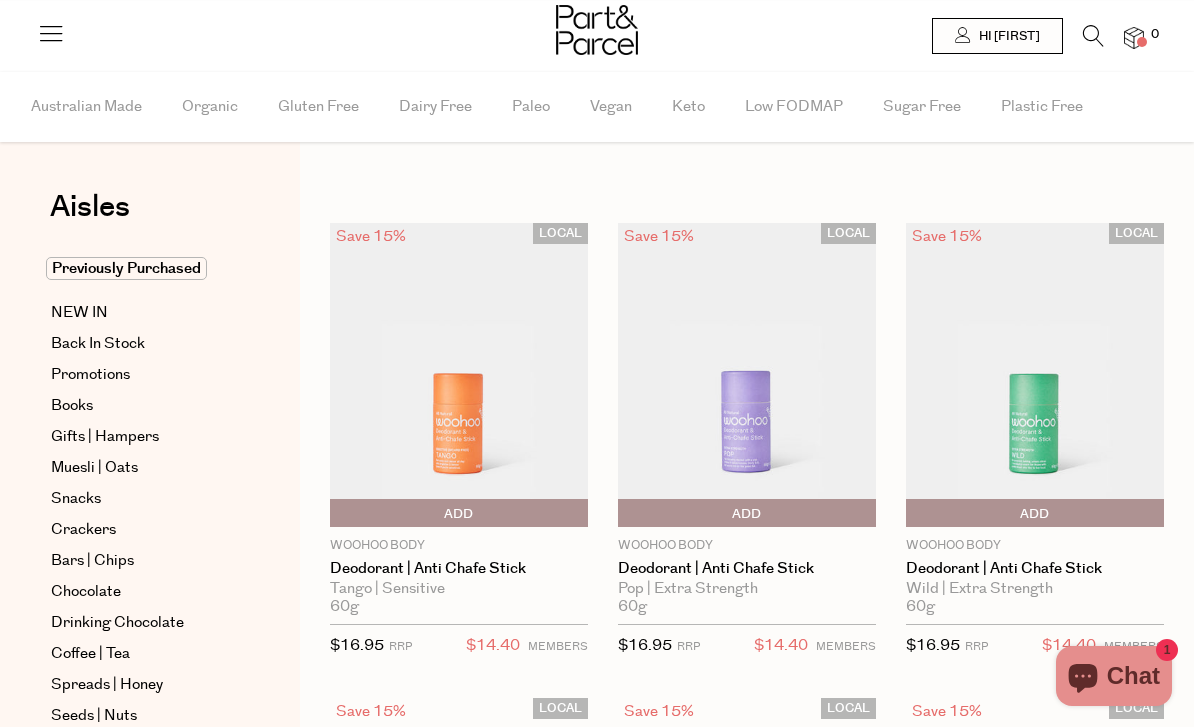 scroll, scrollTop: 0, scrollLeft: 0, axis: both 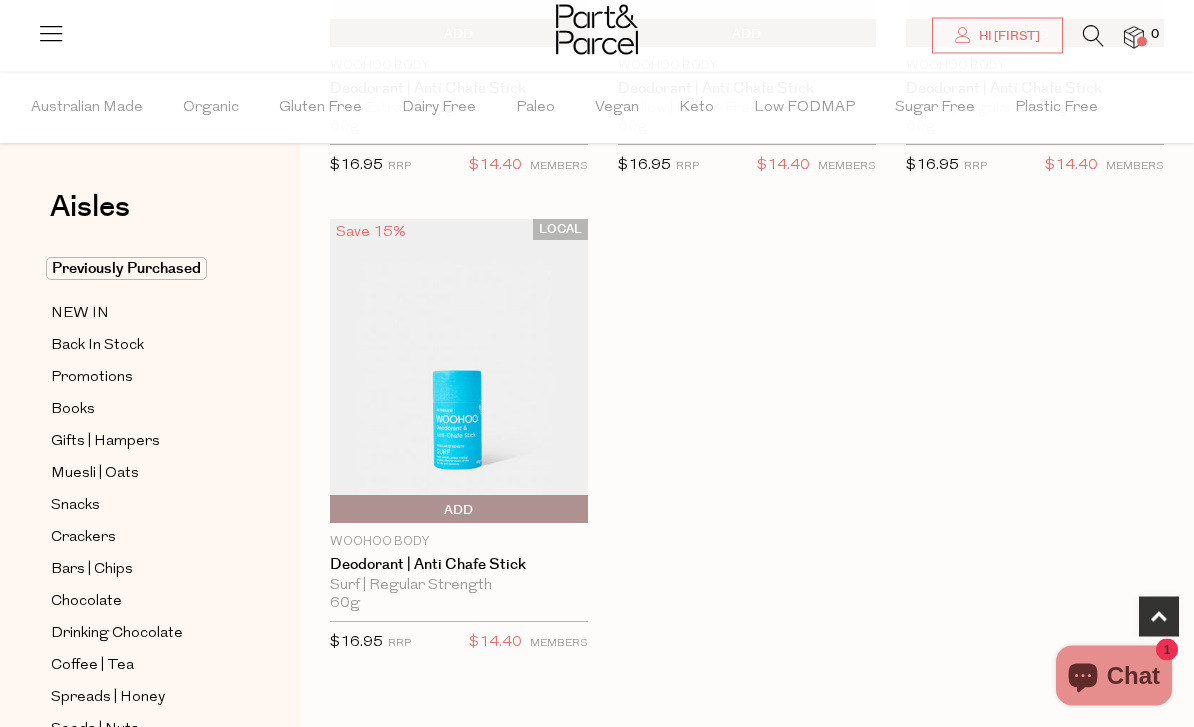 click at bounding box center (1083, 40) 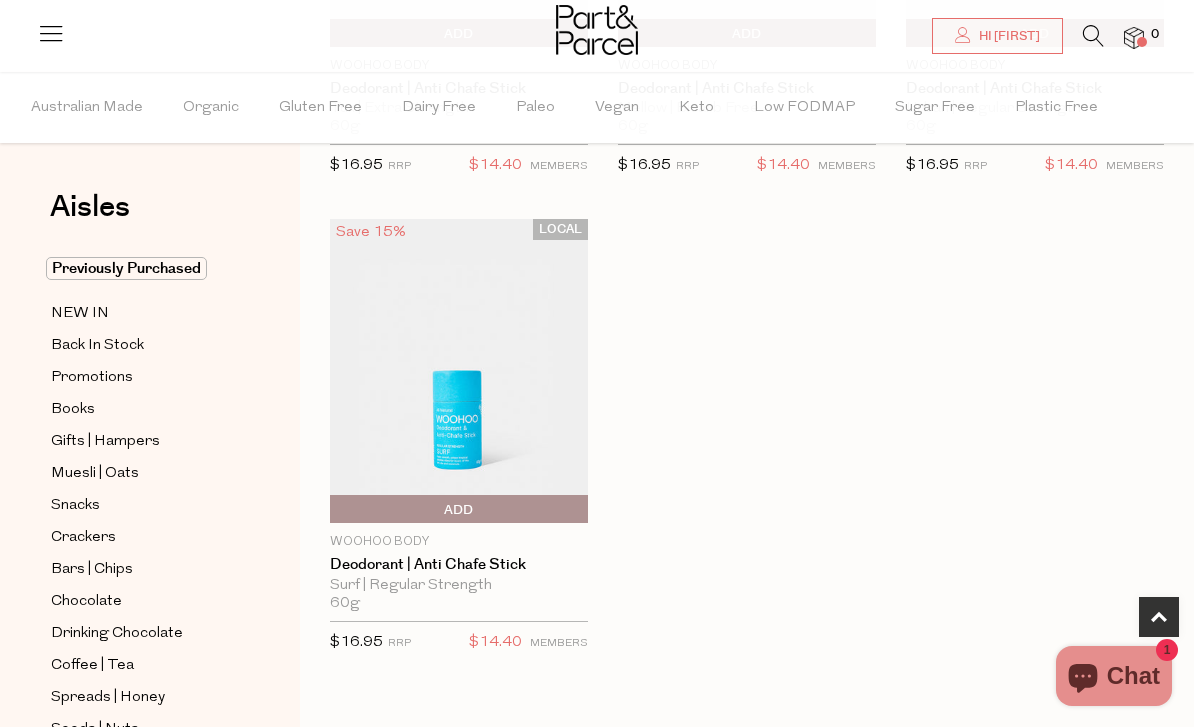 click at bounding box center (1093, 36) 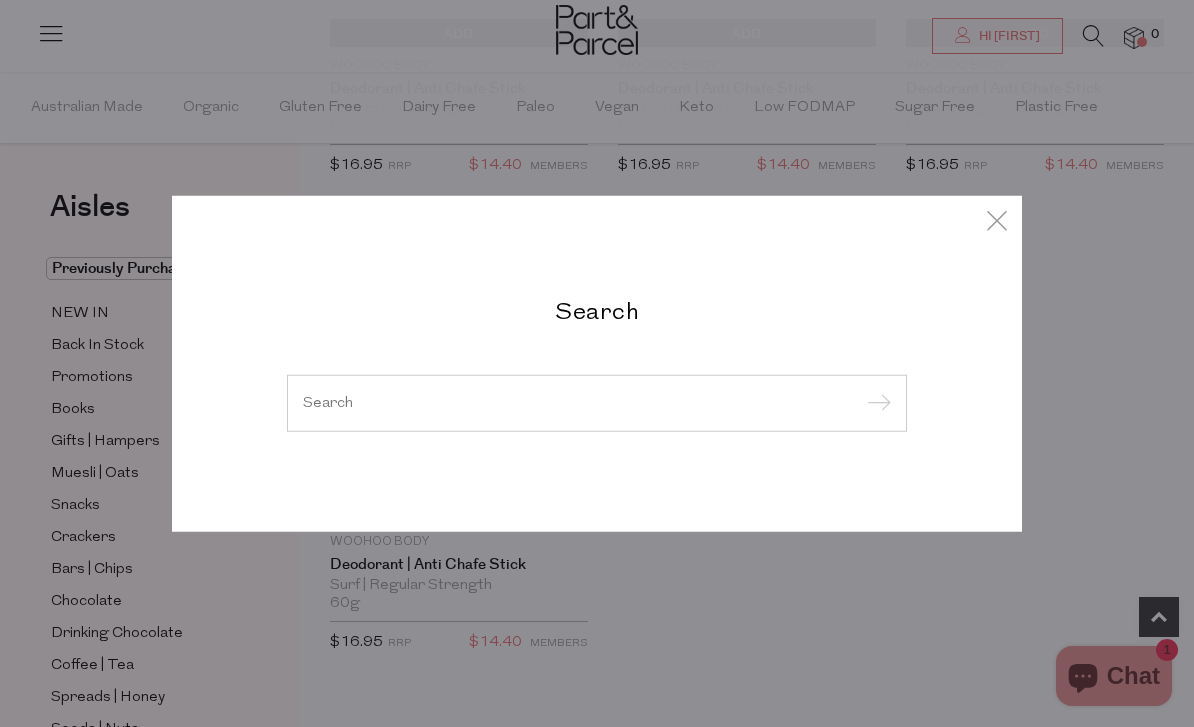 scroll, scrollTop: 956, scrollLeft: 0, axis: vertical 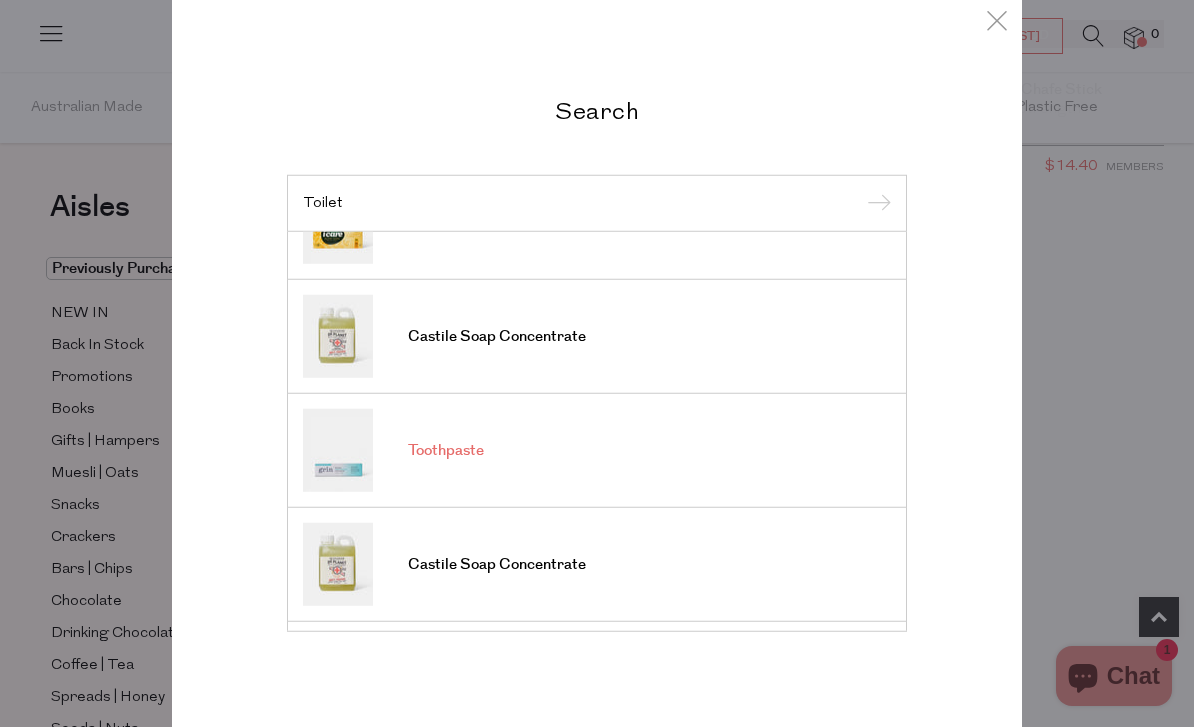 type on "Toilet" 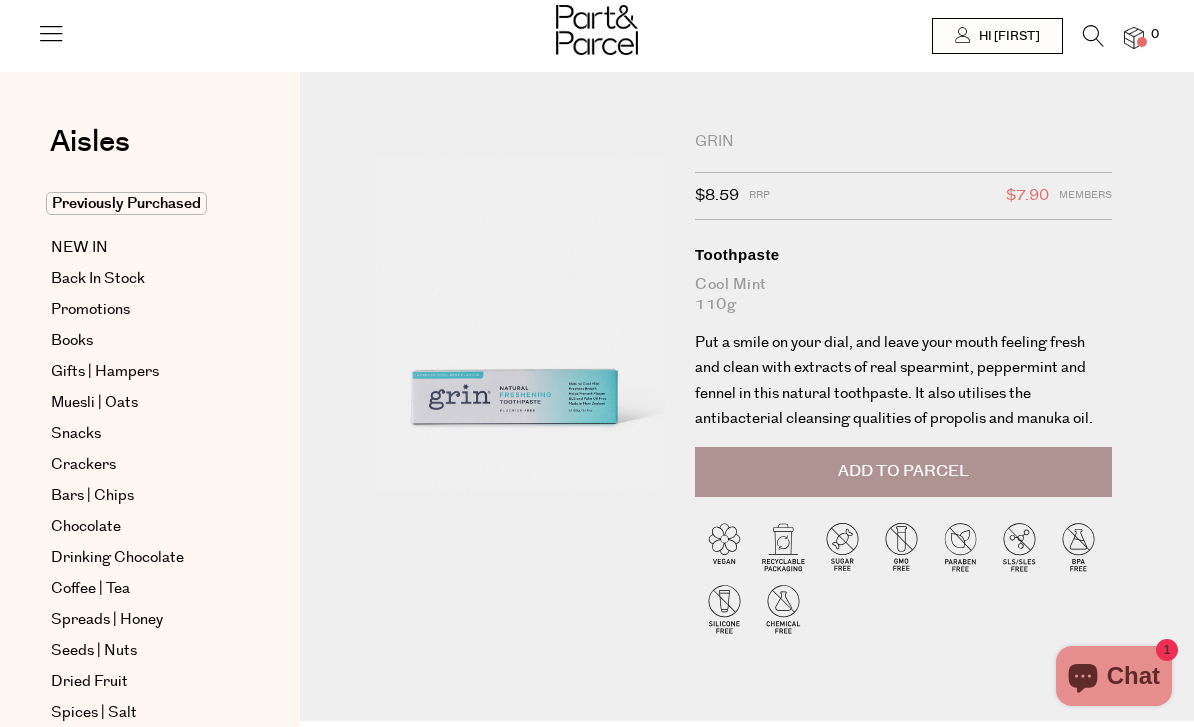 scroll, scrollTop: 0, scrollLeft: 0, axis: both 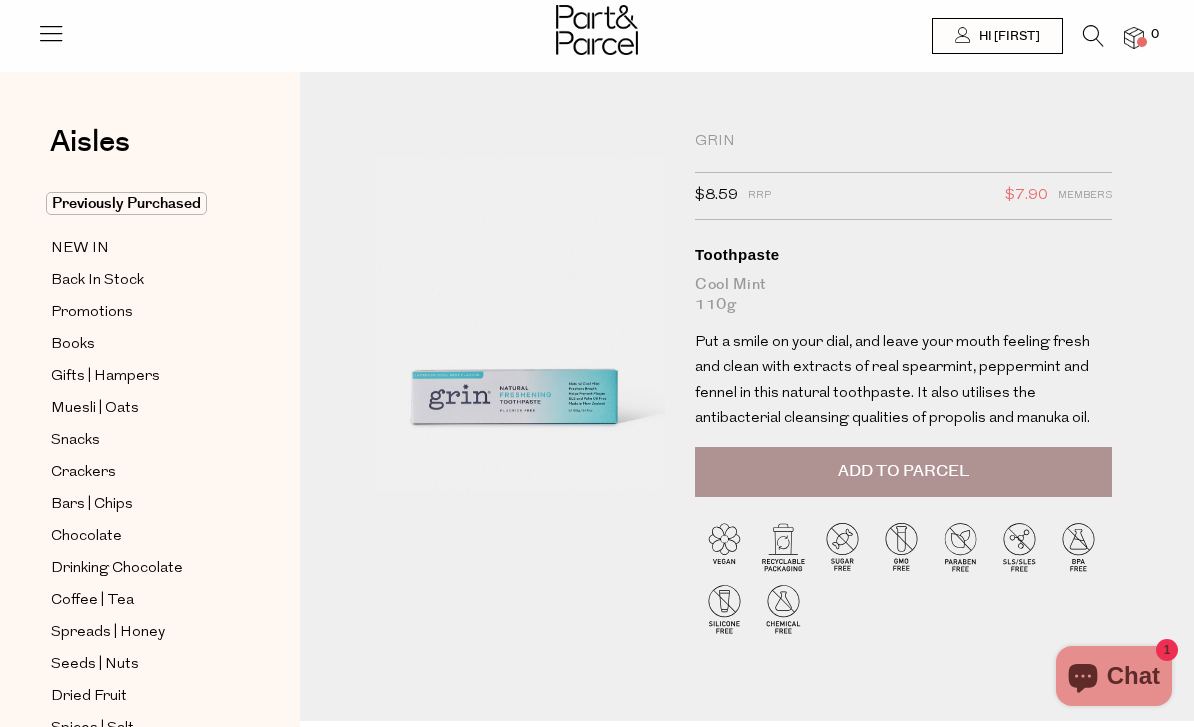 click at bounding box center [1093, 36] 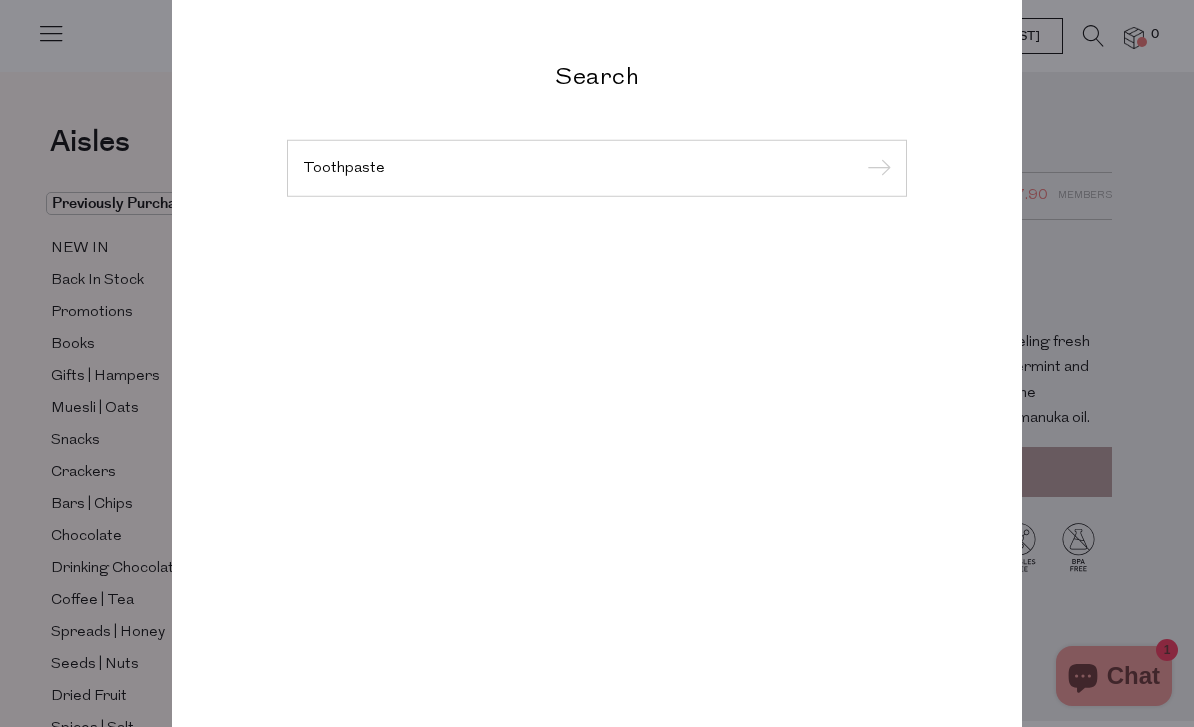 type on "Toothpaste" 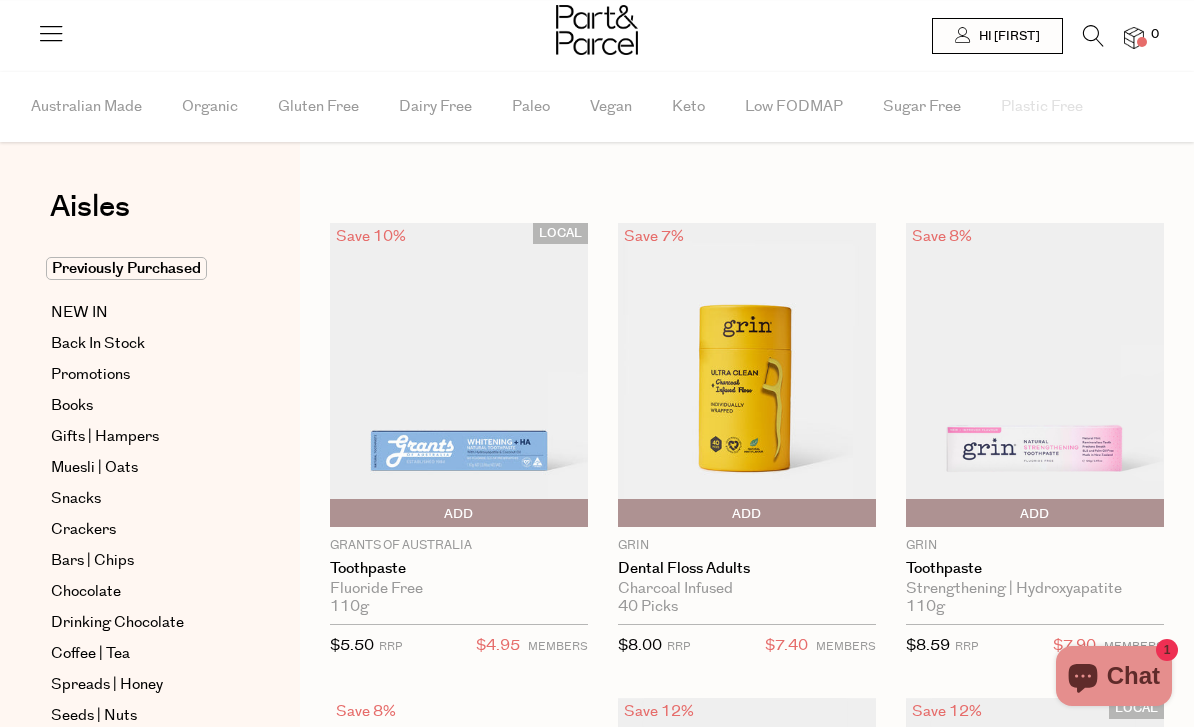 scroll, scrollTop: 0, scrollLeft: 0, axis: both 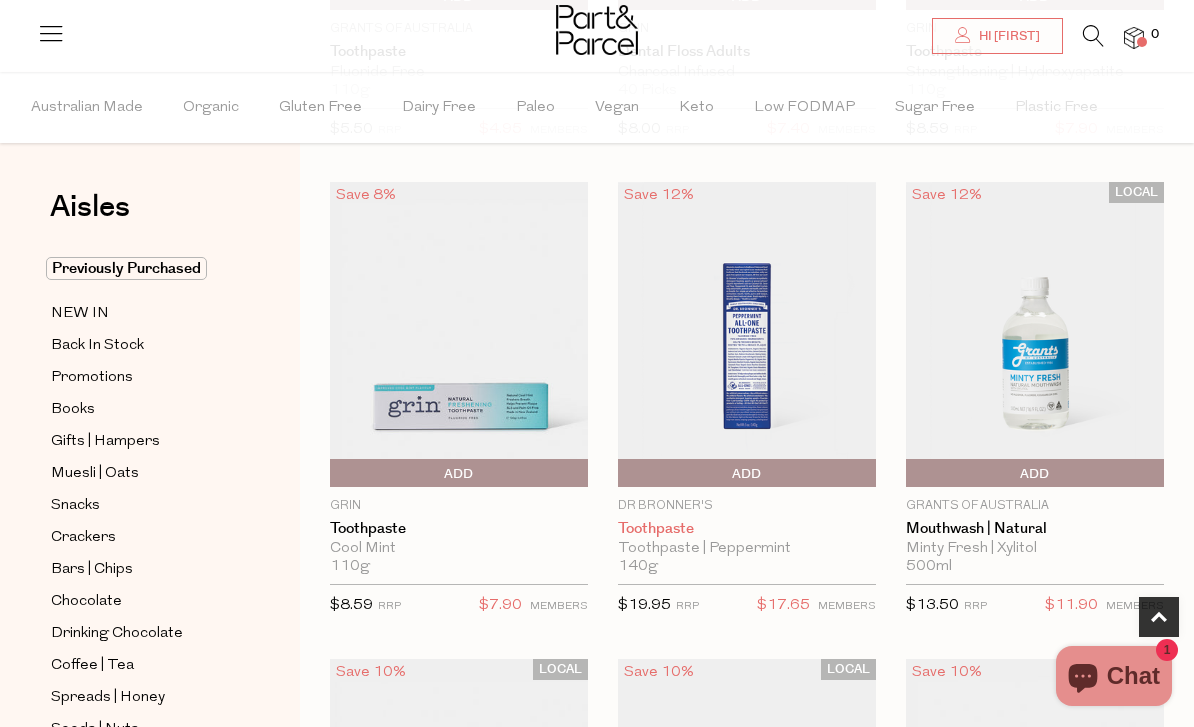 click on "Toothpaste" at bounding box center (747, 529) 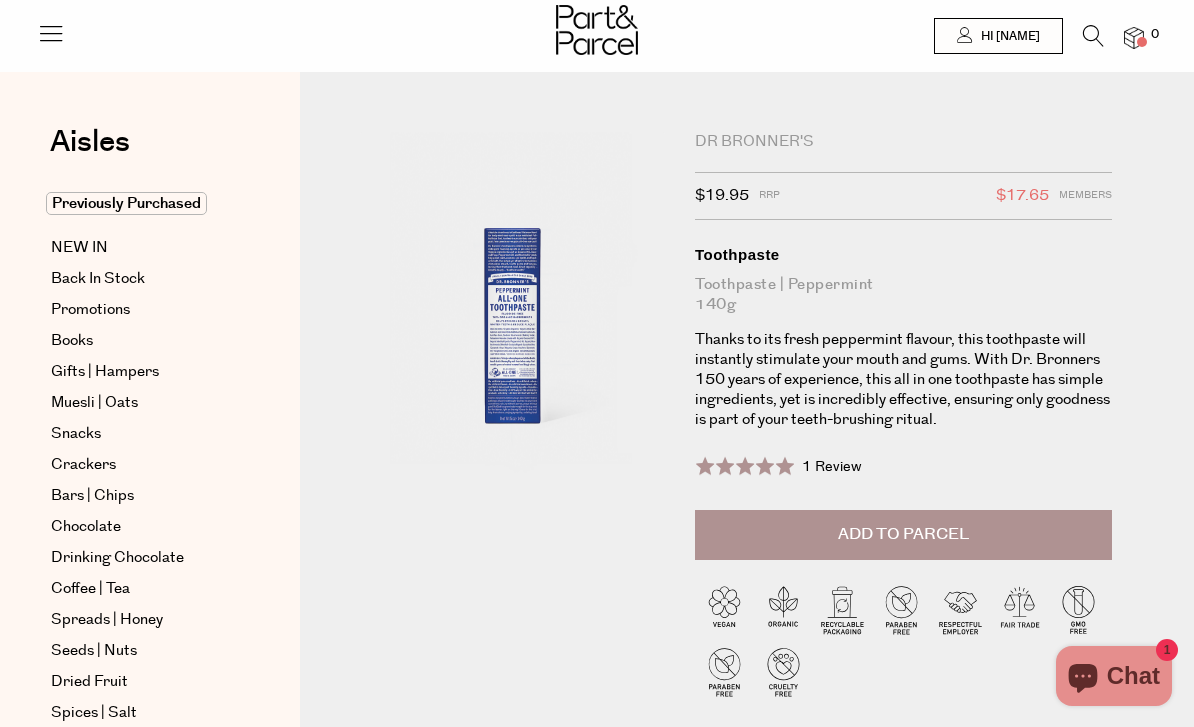 scroll, scrollTop: 0, scrollLeft: 0, axis: both 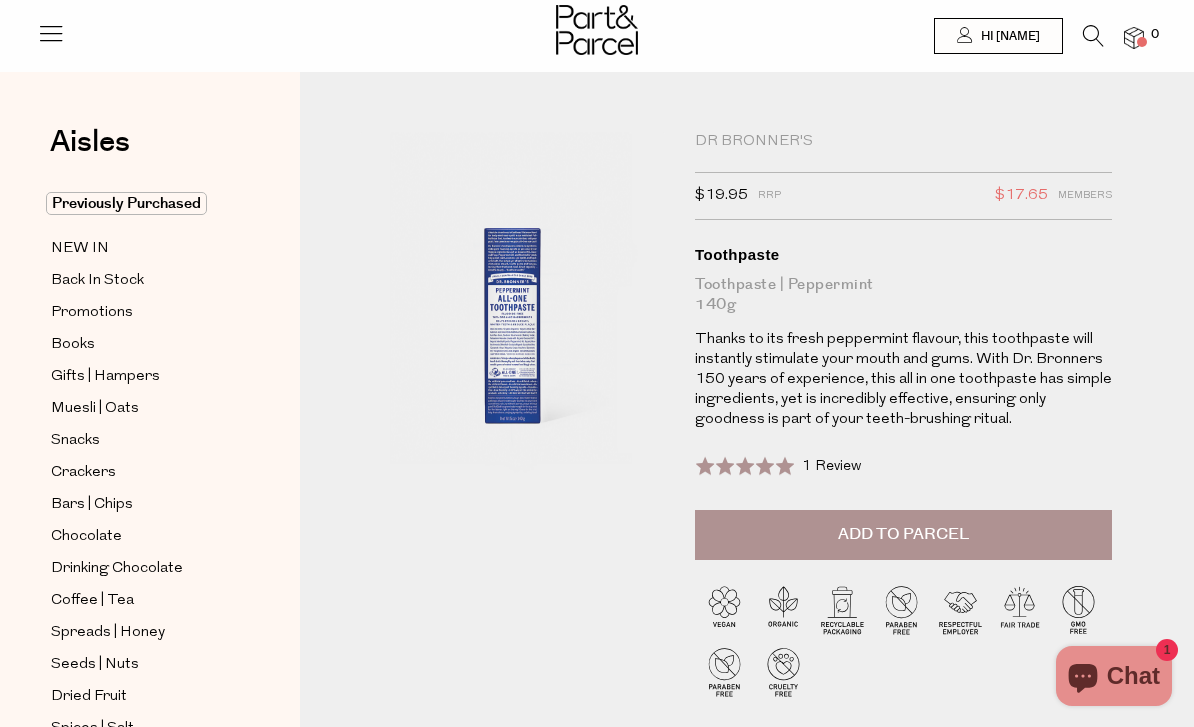 click on "Personal Care
Dr Bronner's
$19.95
RRP
$17.65
Members
Available:  In Stock
Toothpaste
Toothpaste | Peppermint 140g
Rated 5.0 out of 5
1 Review
Based on 1 review
Click to go to reviews
Default Title
1" at bounding box center (747, 460) 